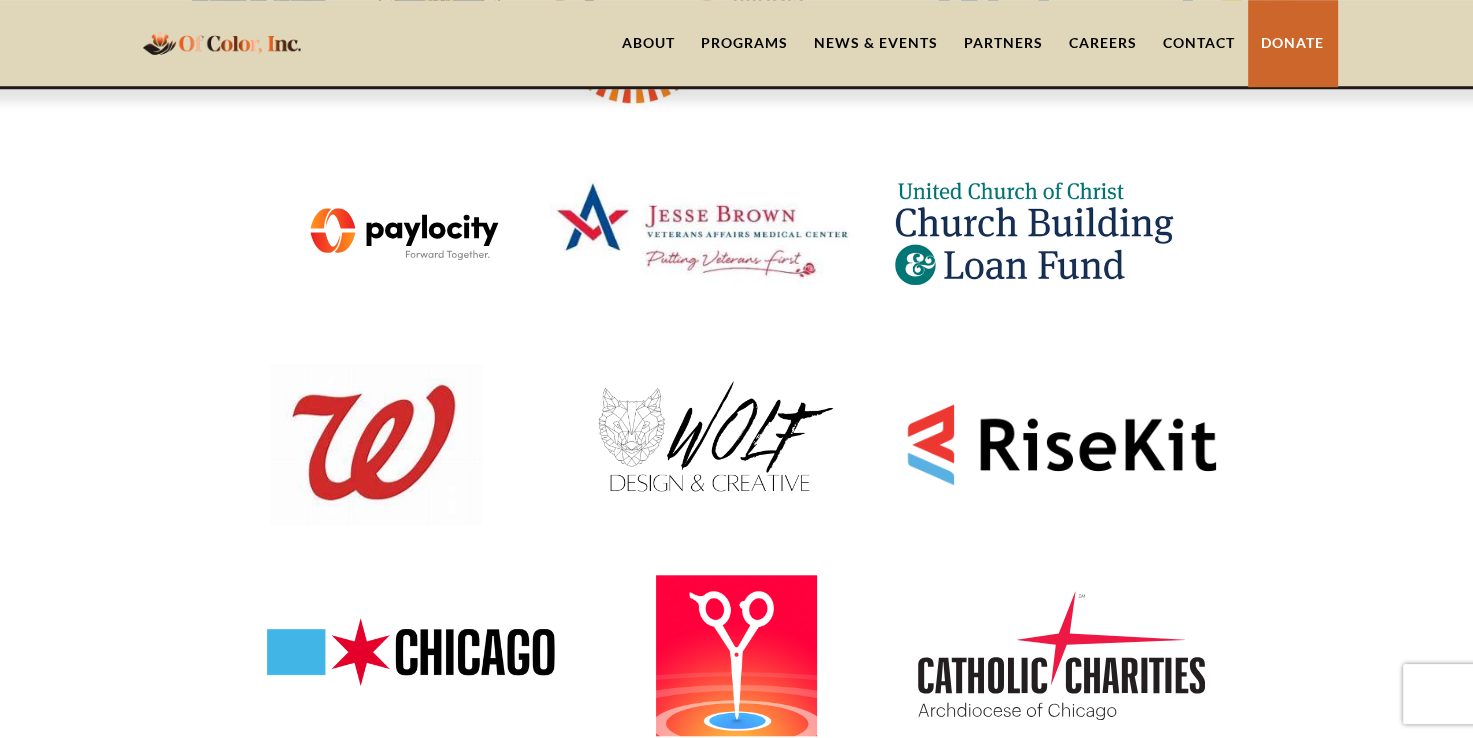 scroll, scrollTop: 1486, scrollLeft: 0, axis: vertical 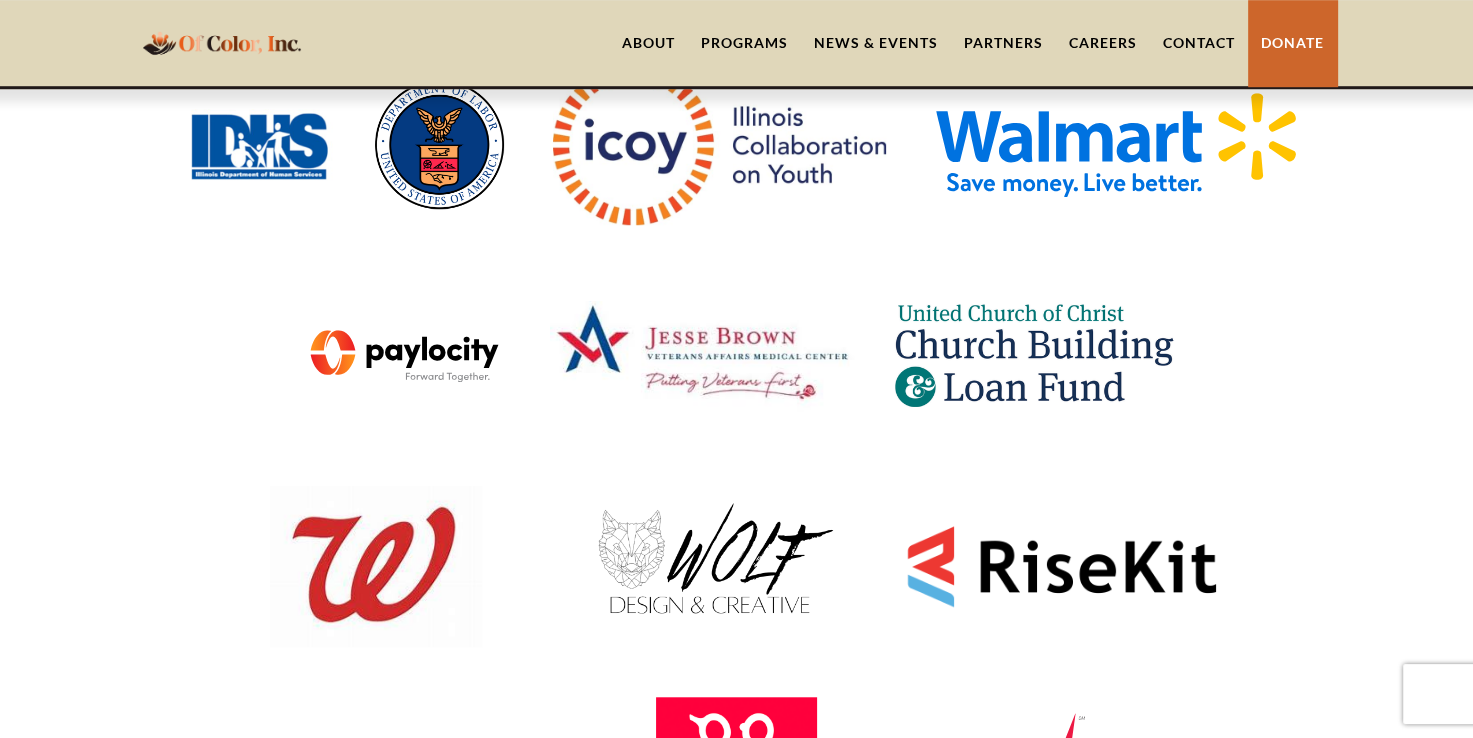 click on "Partners" at bounding box center [1003, 43] 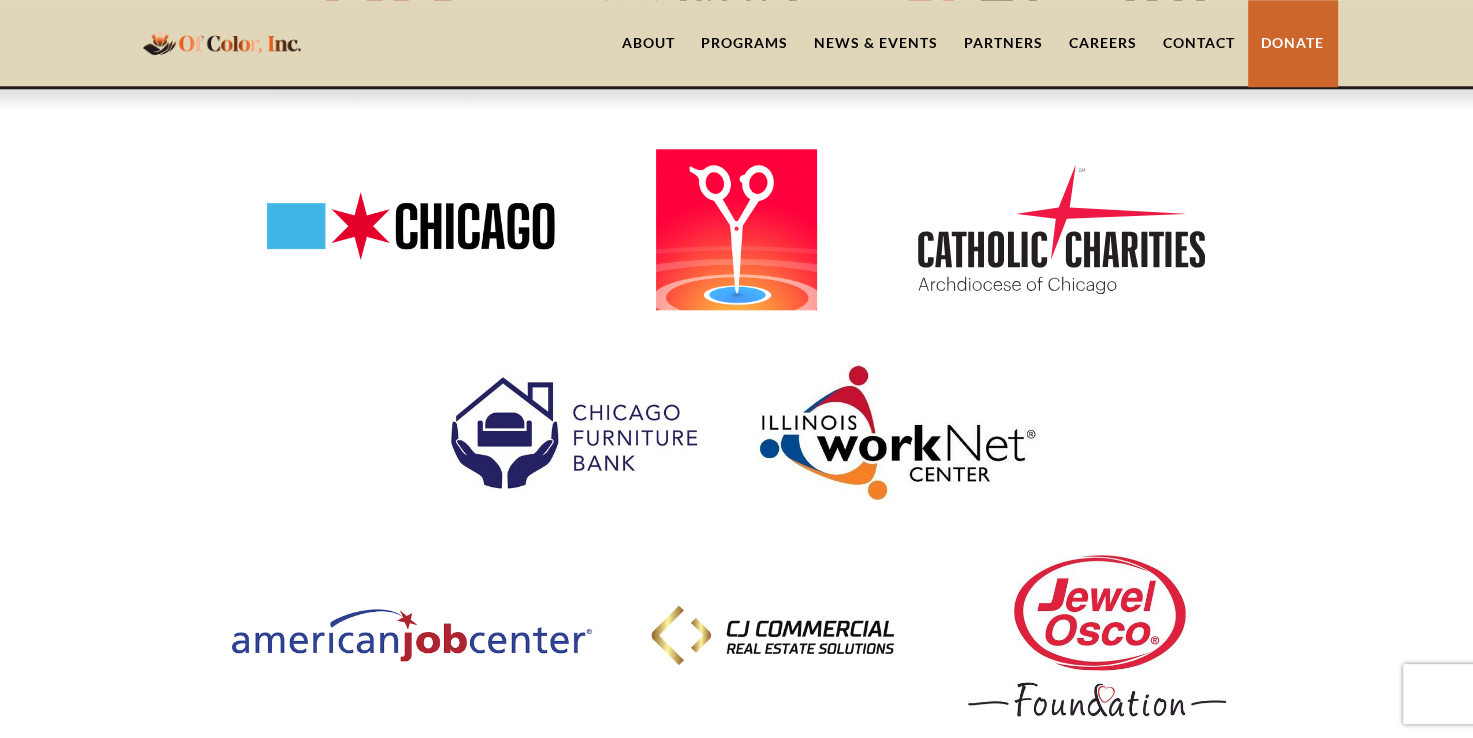 scroll, scrollTop: 2000, scrollLeft: 0, axis: vertical 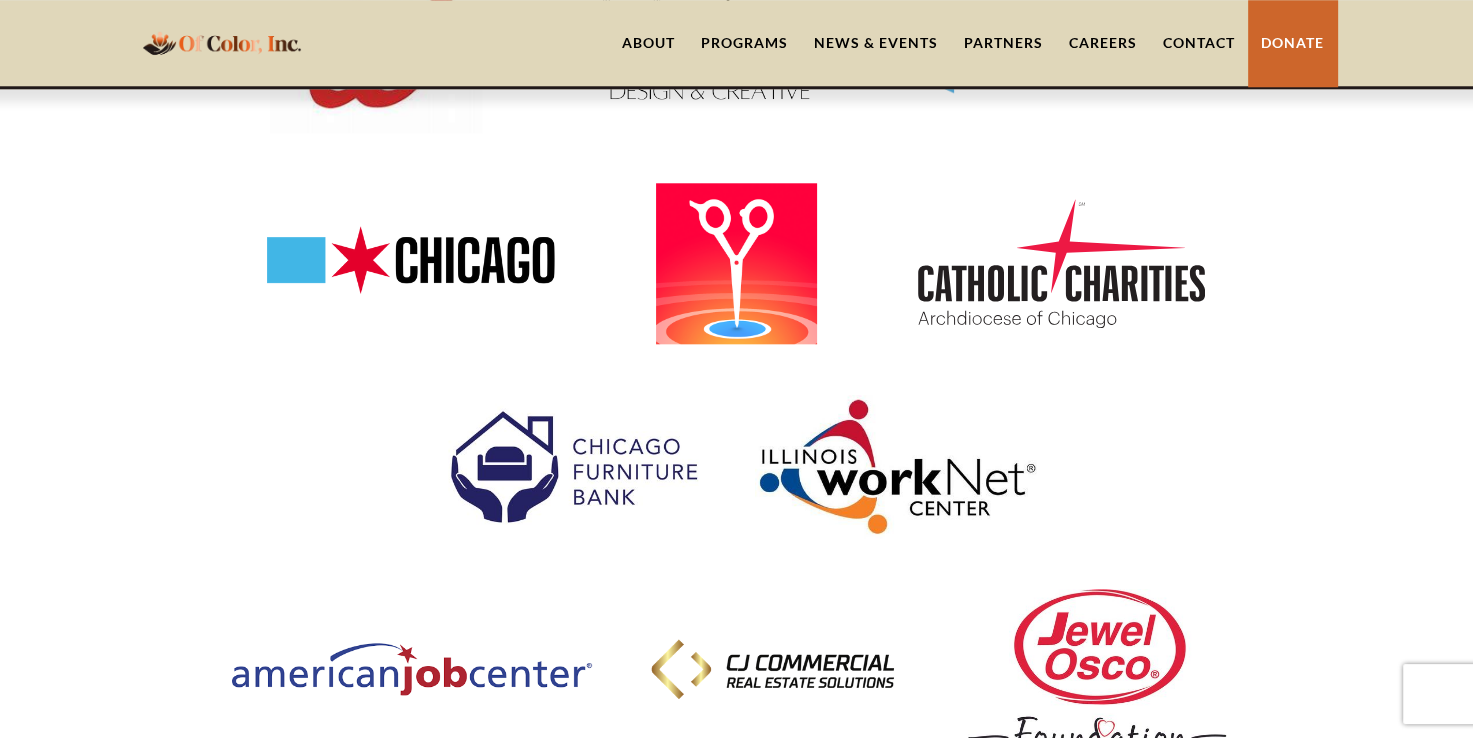 click on "Programs" at bounding box center (744, 43) 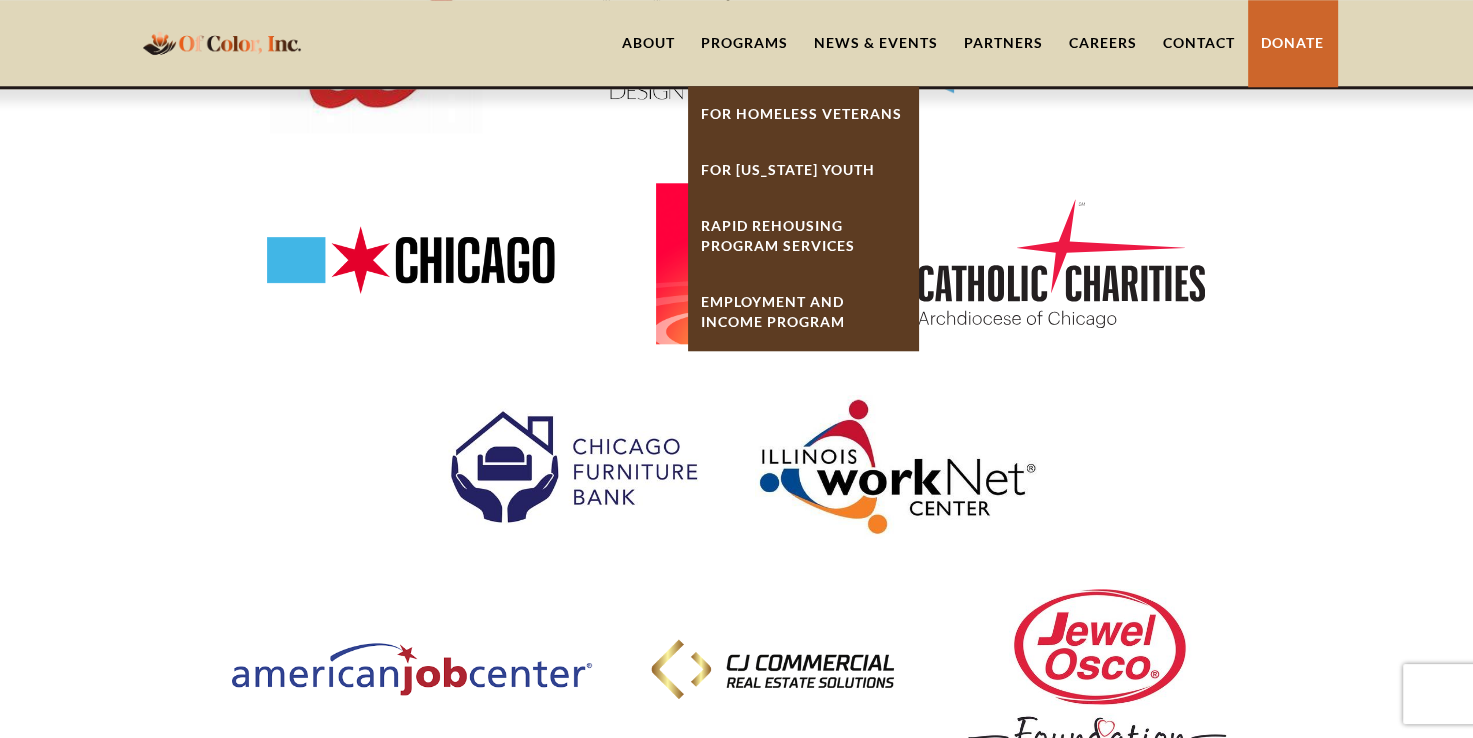 click on "Partners" at bounding box center (1003, 43) 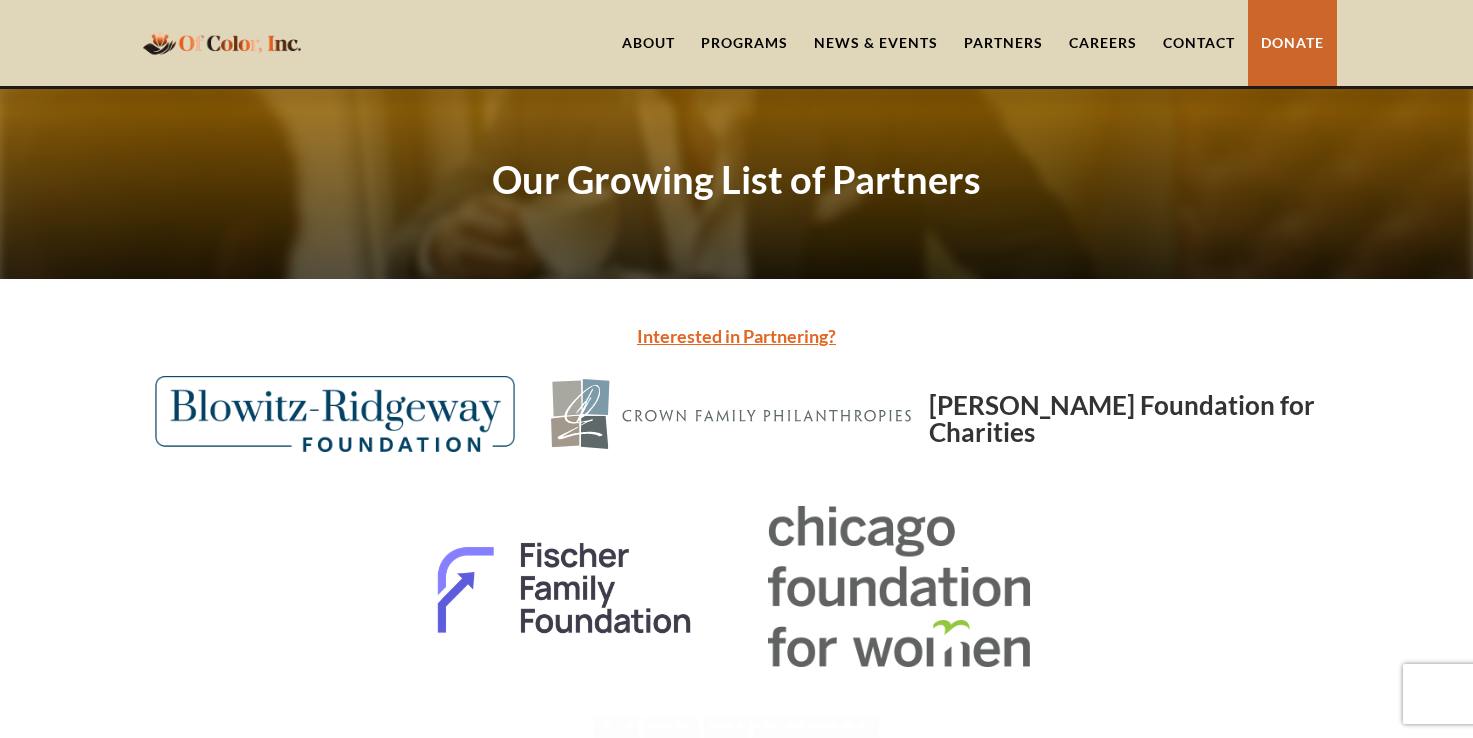 scroll, scrollTop: 0, scrollLeft: 0, axis: both 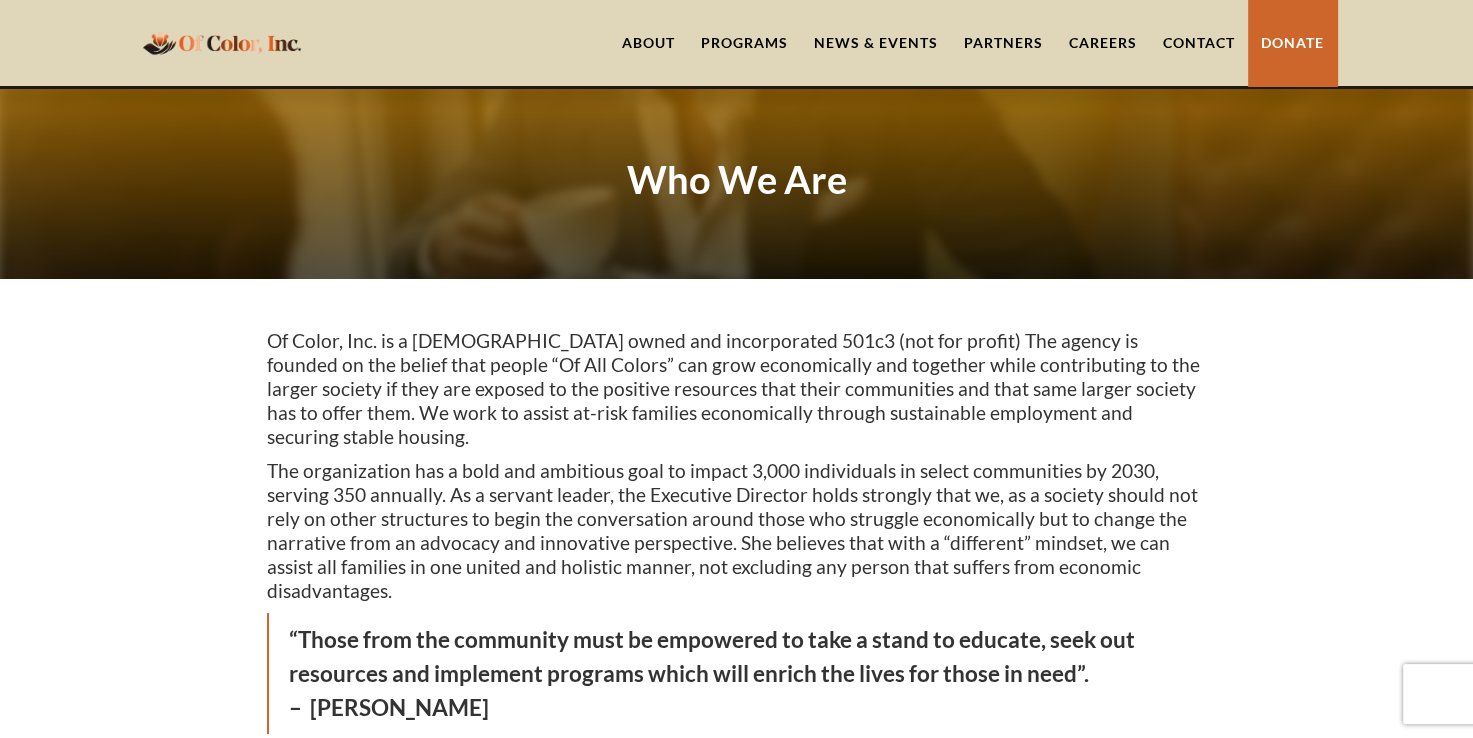 click on "Partners" at bounding box center (1003, 43) 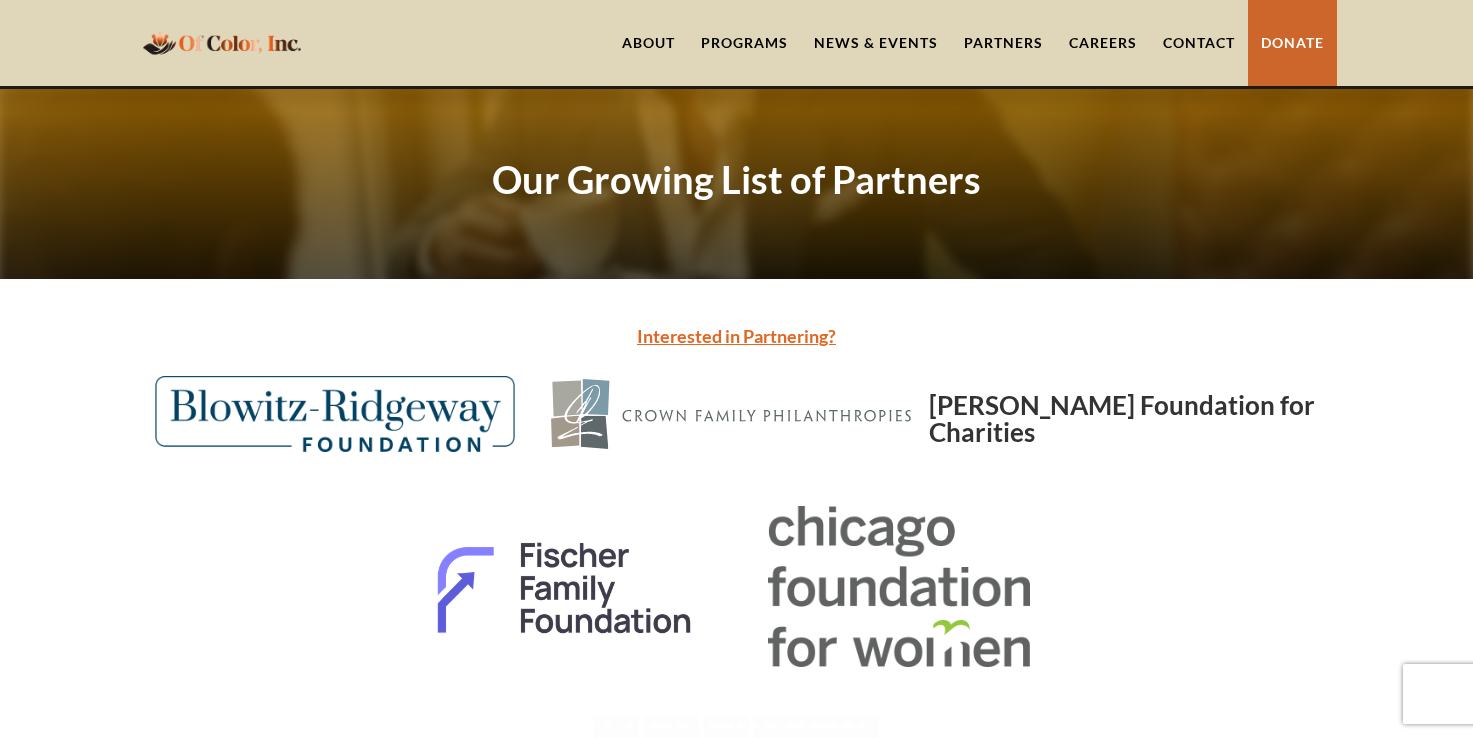 scroll, scrollTop: 0, scrollLeft: 0, axis: both 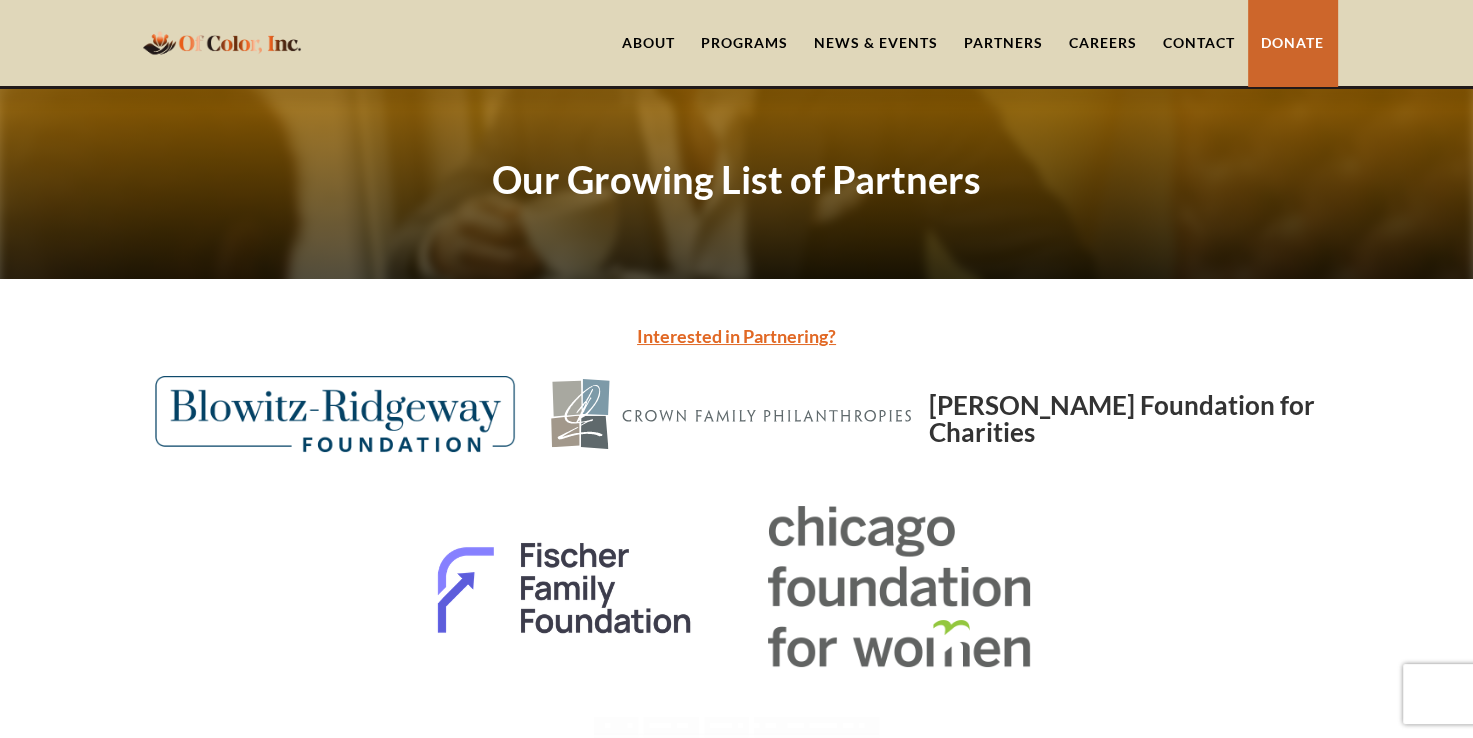 click on "Partners" at bounding box center [1003, 43] 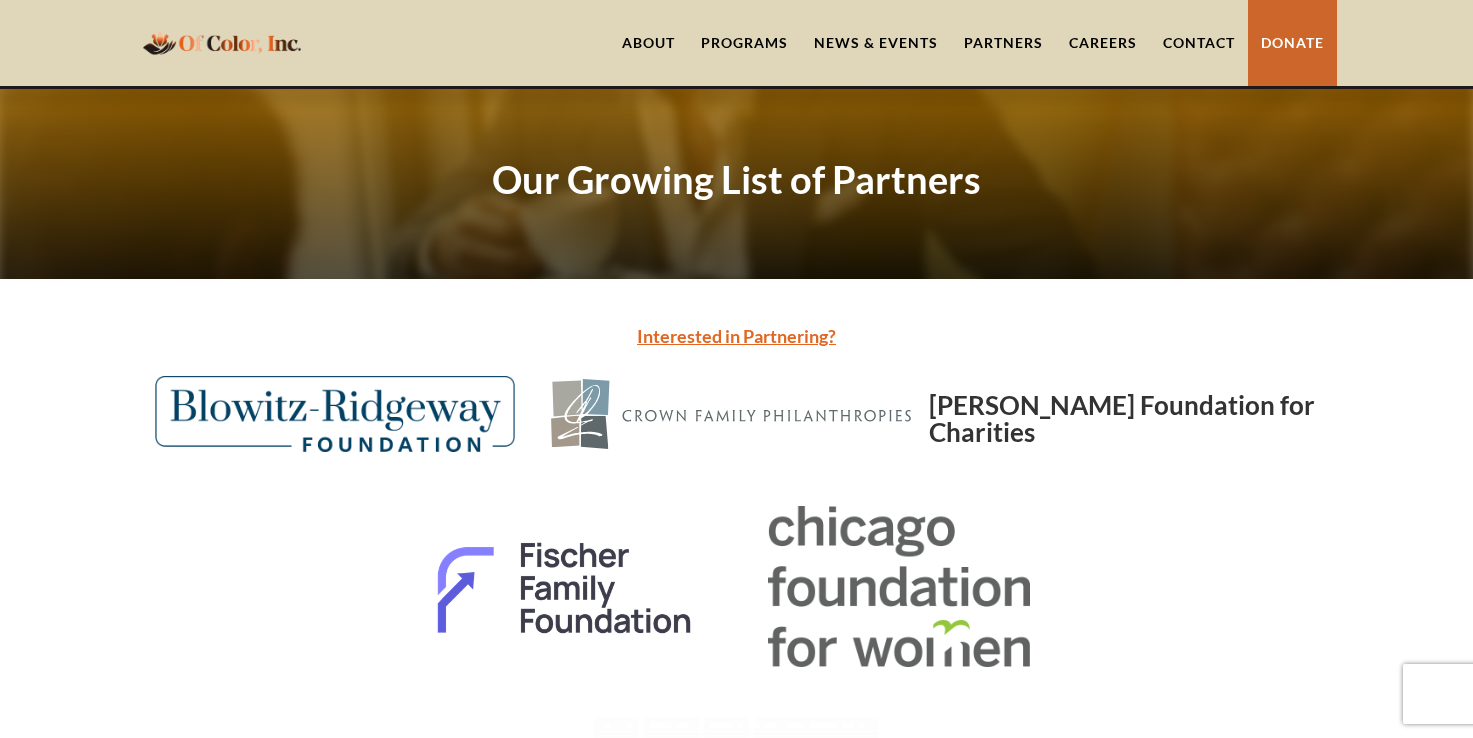 scroll, scrollTop: 0, scrollLeft: 0, axis: both 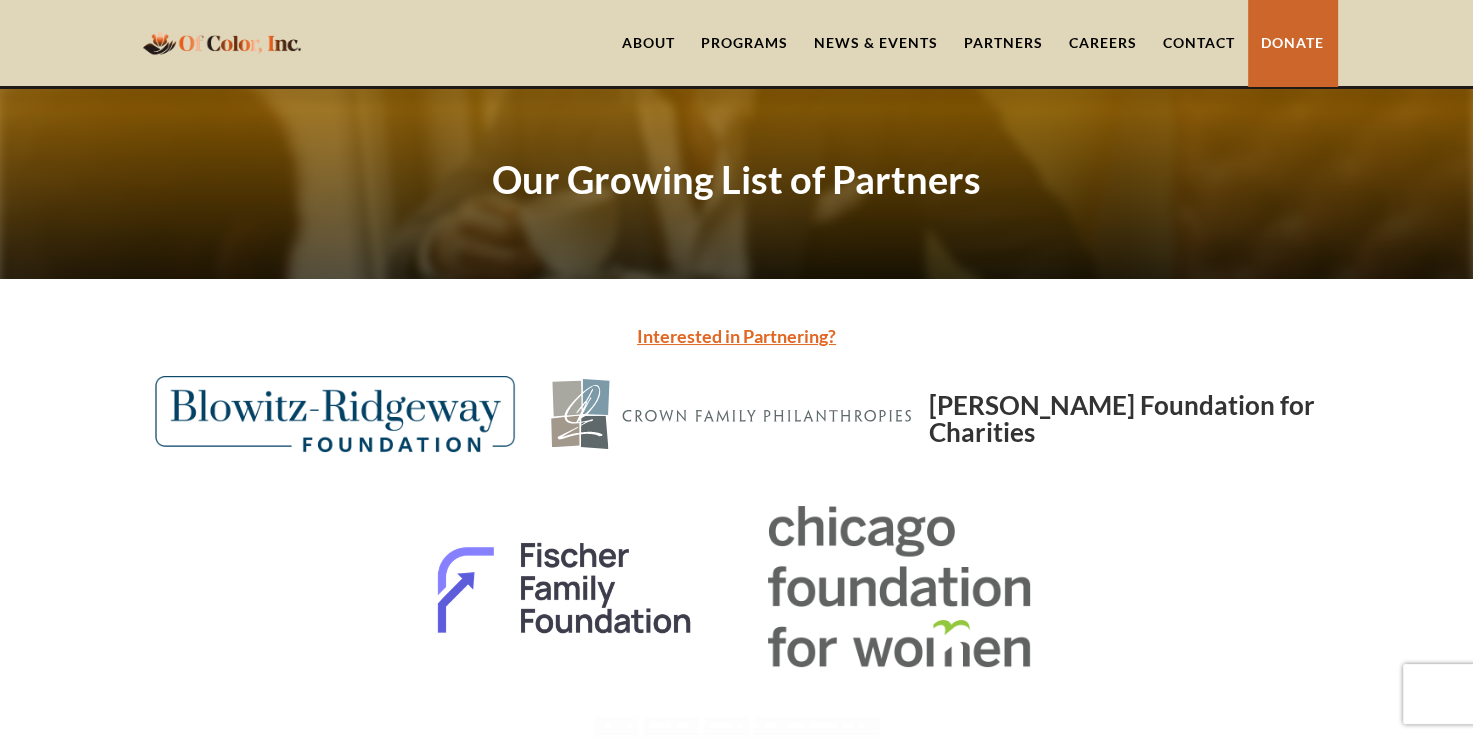 click on "About" at bounding box center (648, 43) 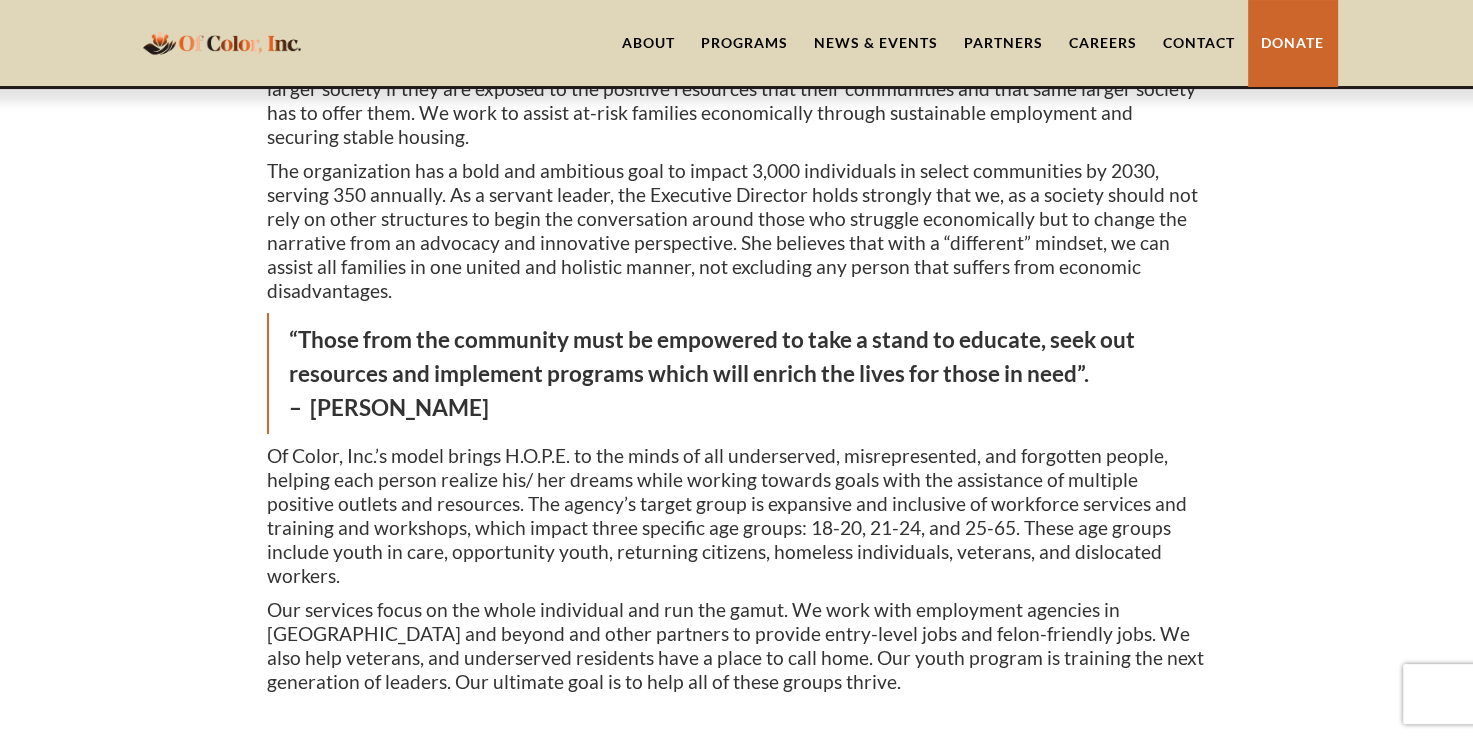 scroll, scrollTop: 200, scrollLeft: 0, axis: vertical 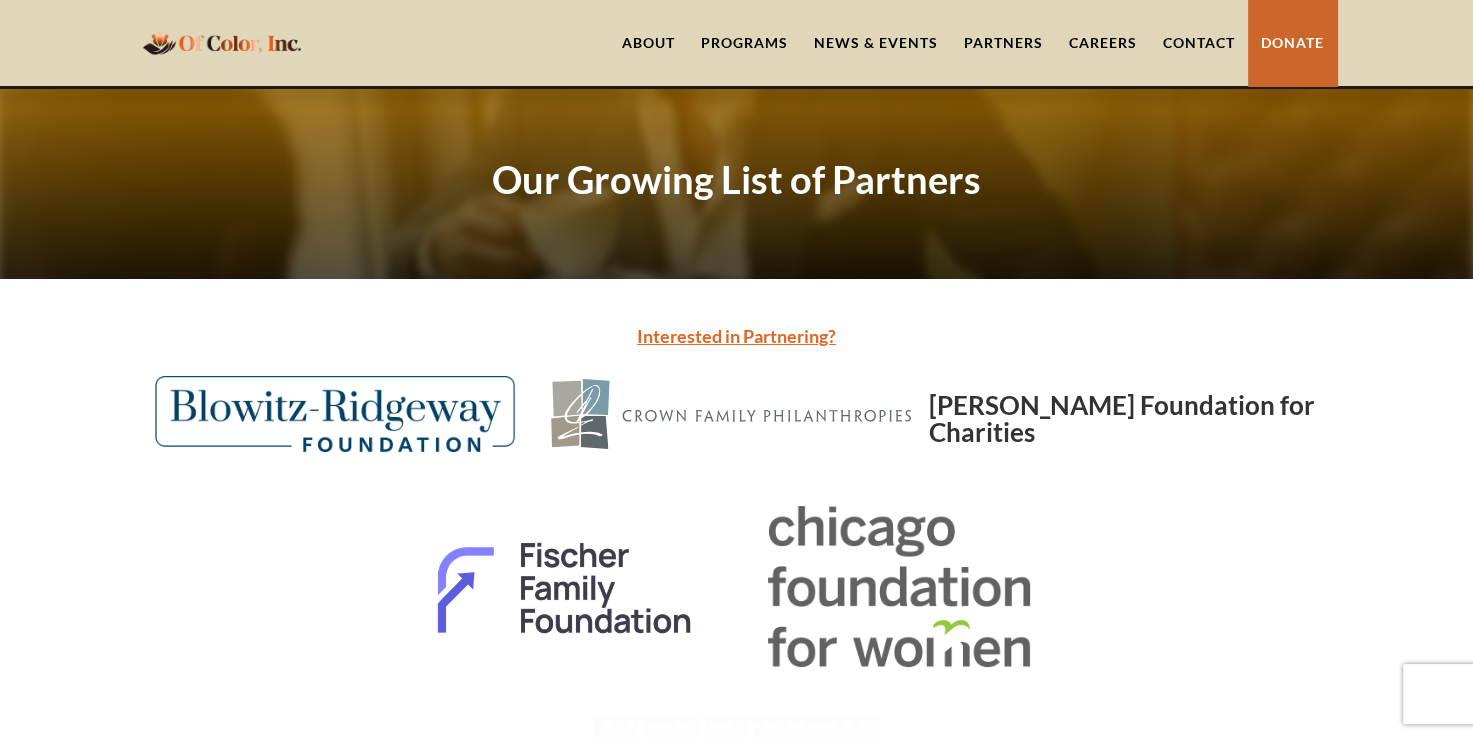 click on "About" at bounding box center (648, 43) 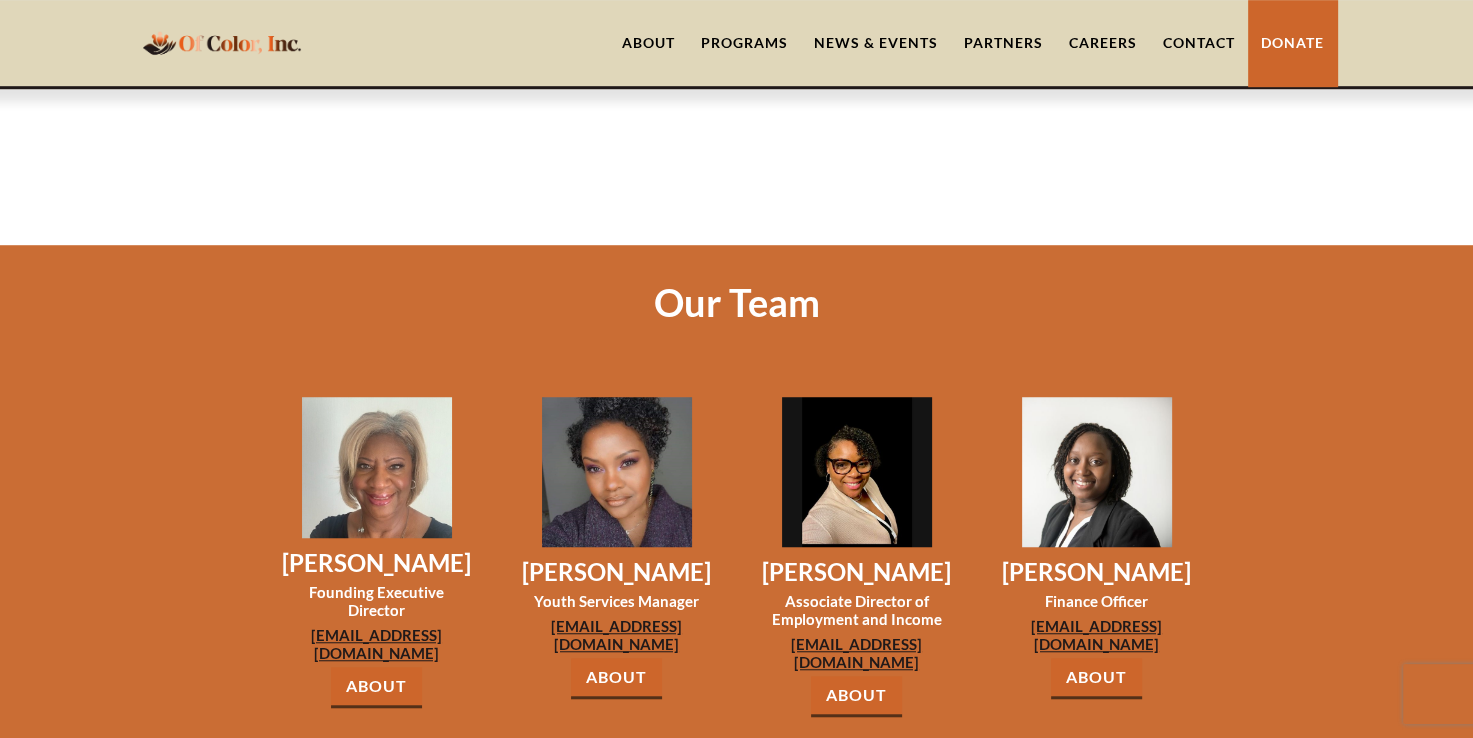scroll, scrollTop: 1400, scrollLeft: 0, axis: vertical 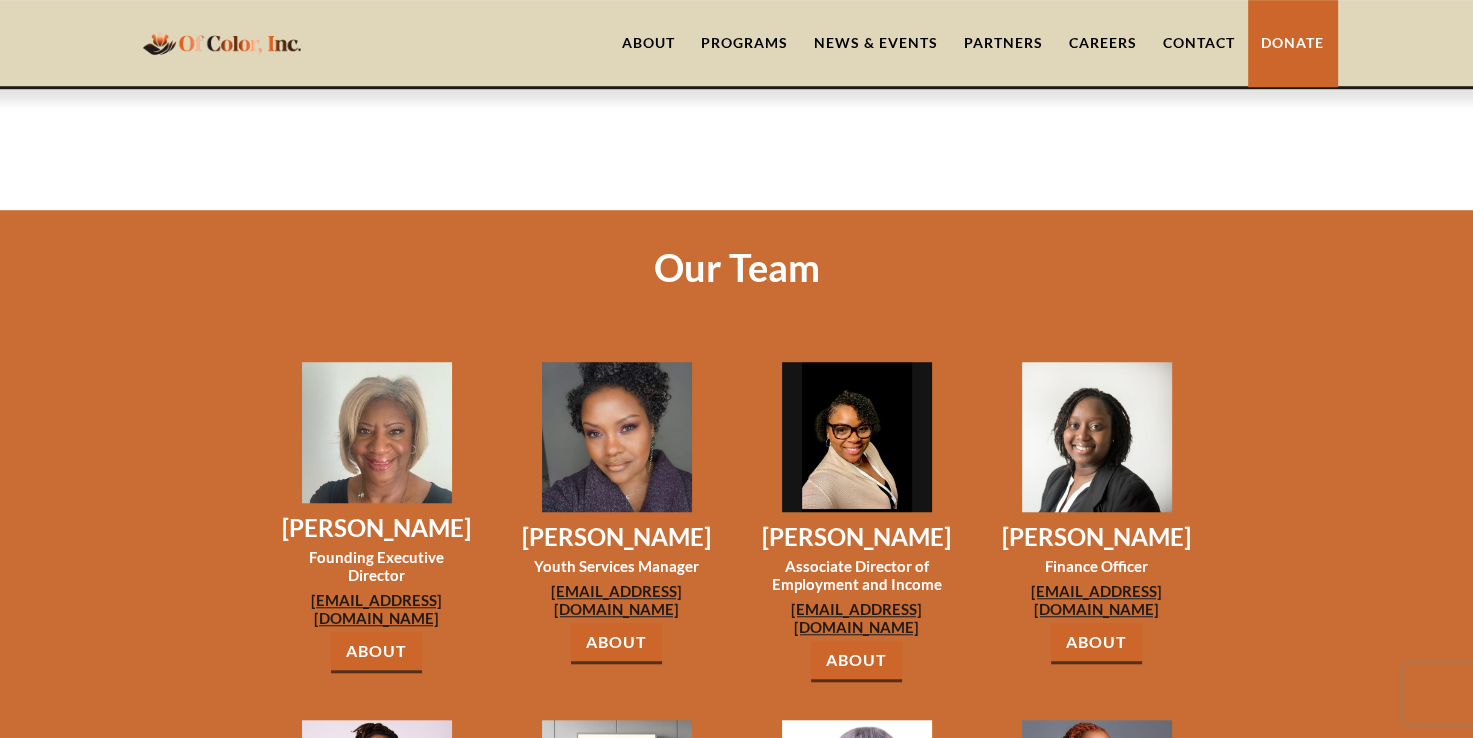 click on "About" at bounding box center (616, 643) 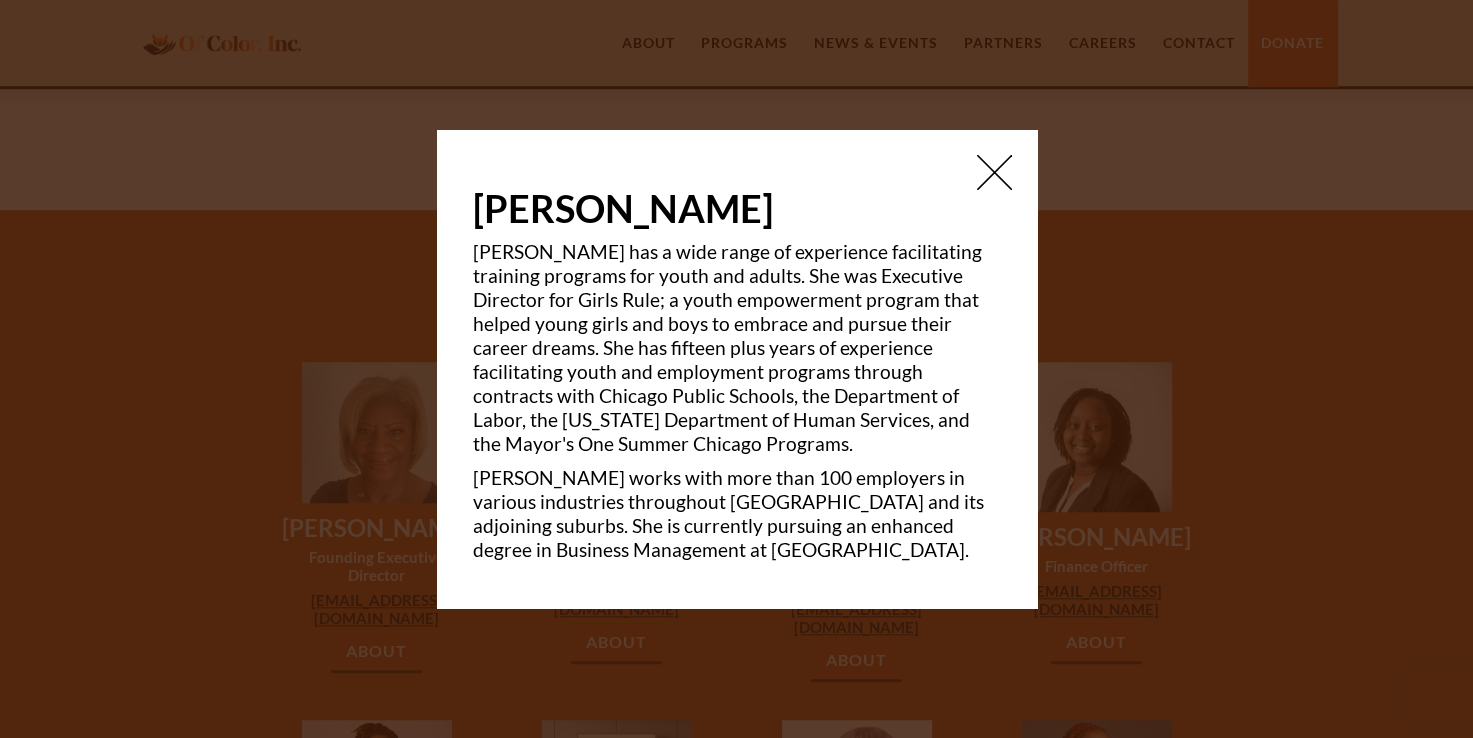 click at bounding box center (994, 172) 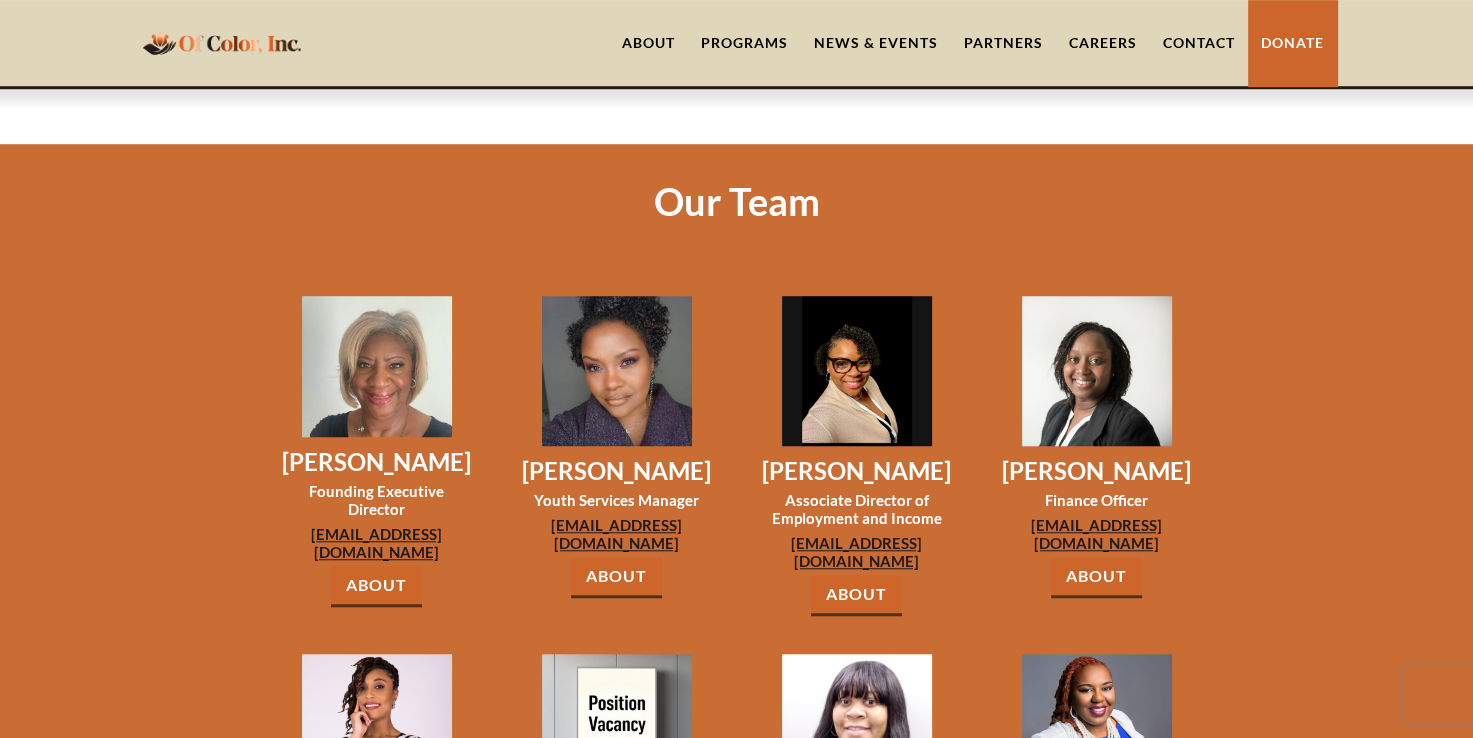 scroll, scrollTop: 1600, scrollLeft: 0, axis: vertical 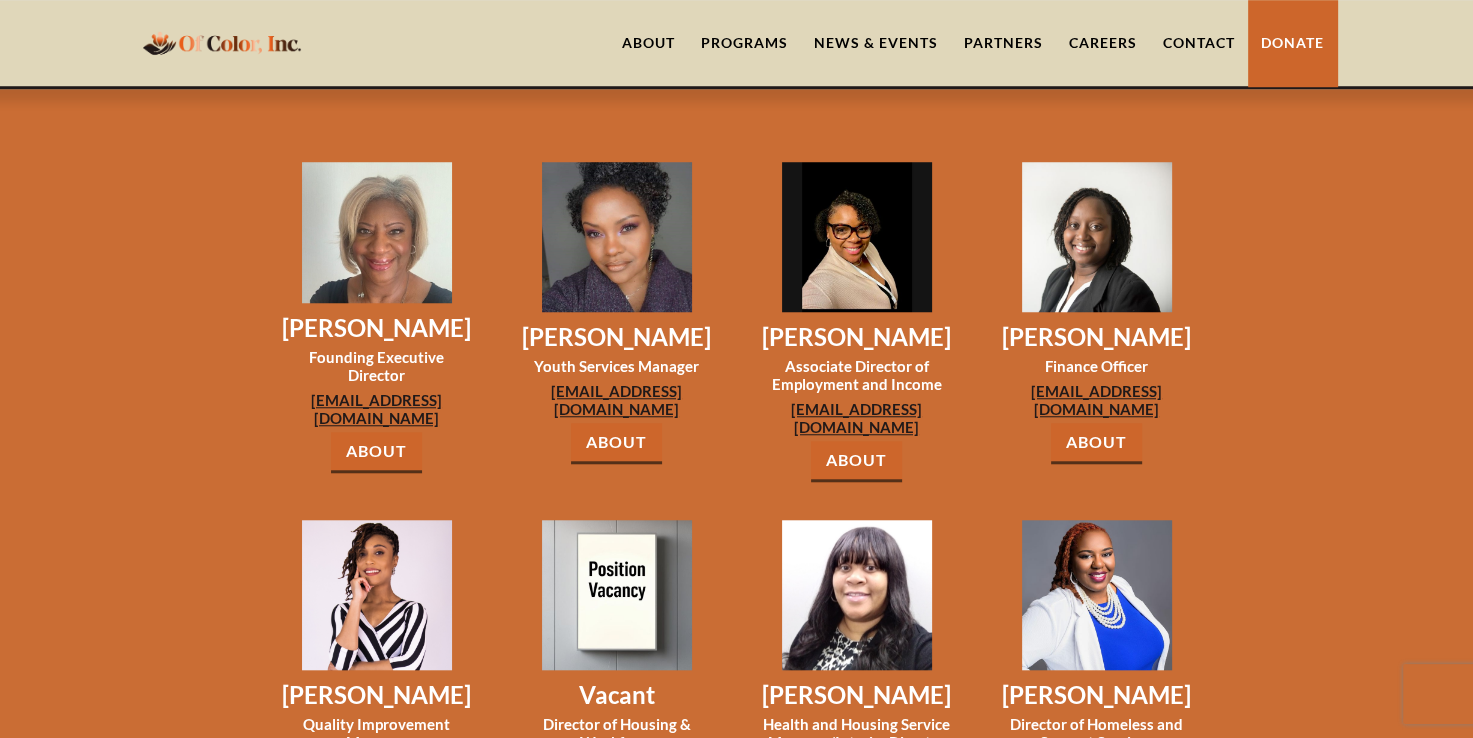 click on "About" at bounding box center (376, 819) 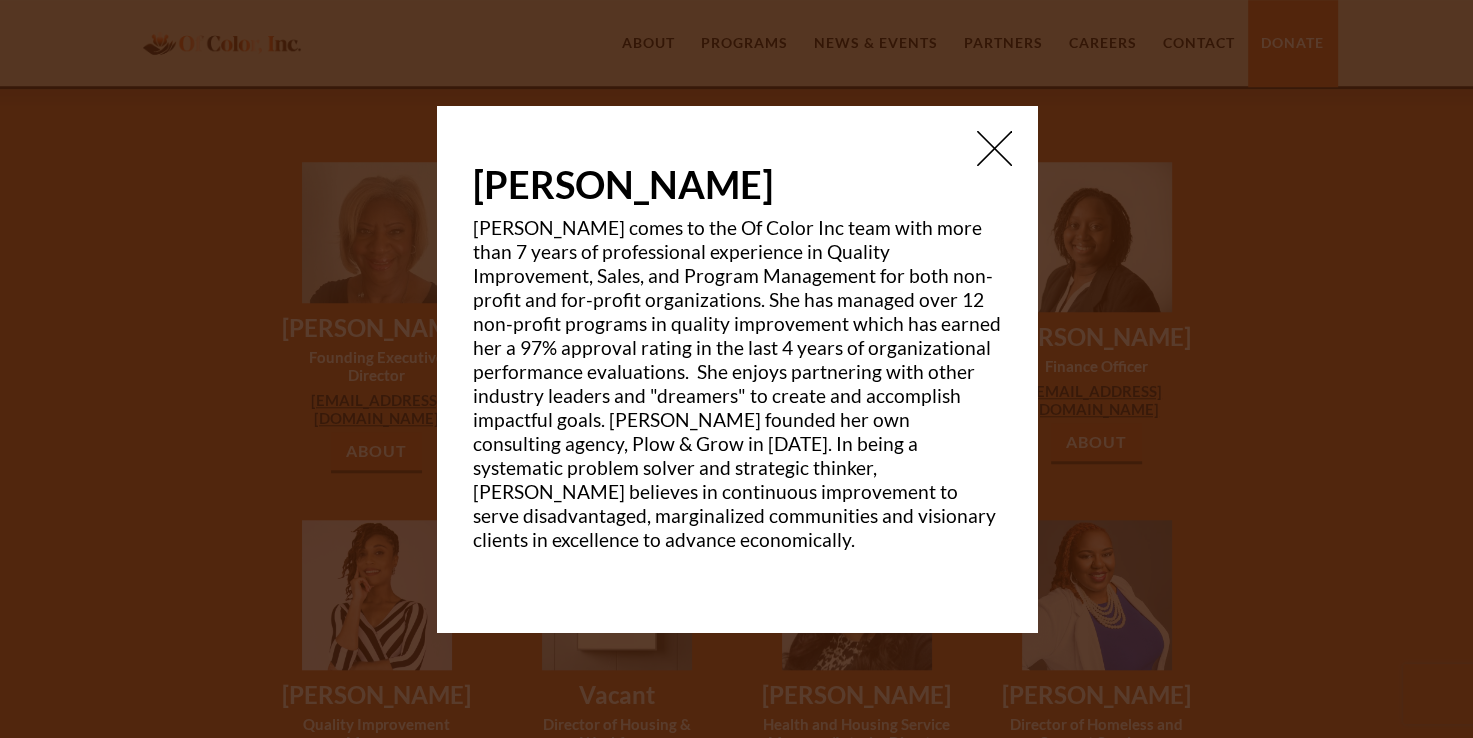 click at bounding box center (994, 148) 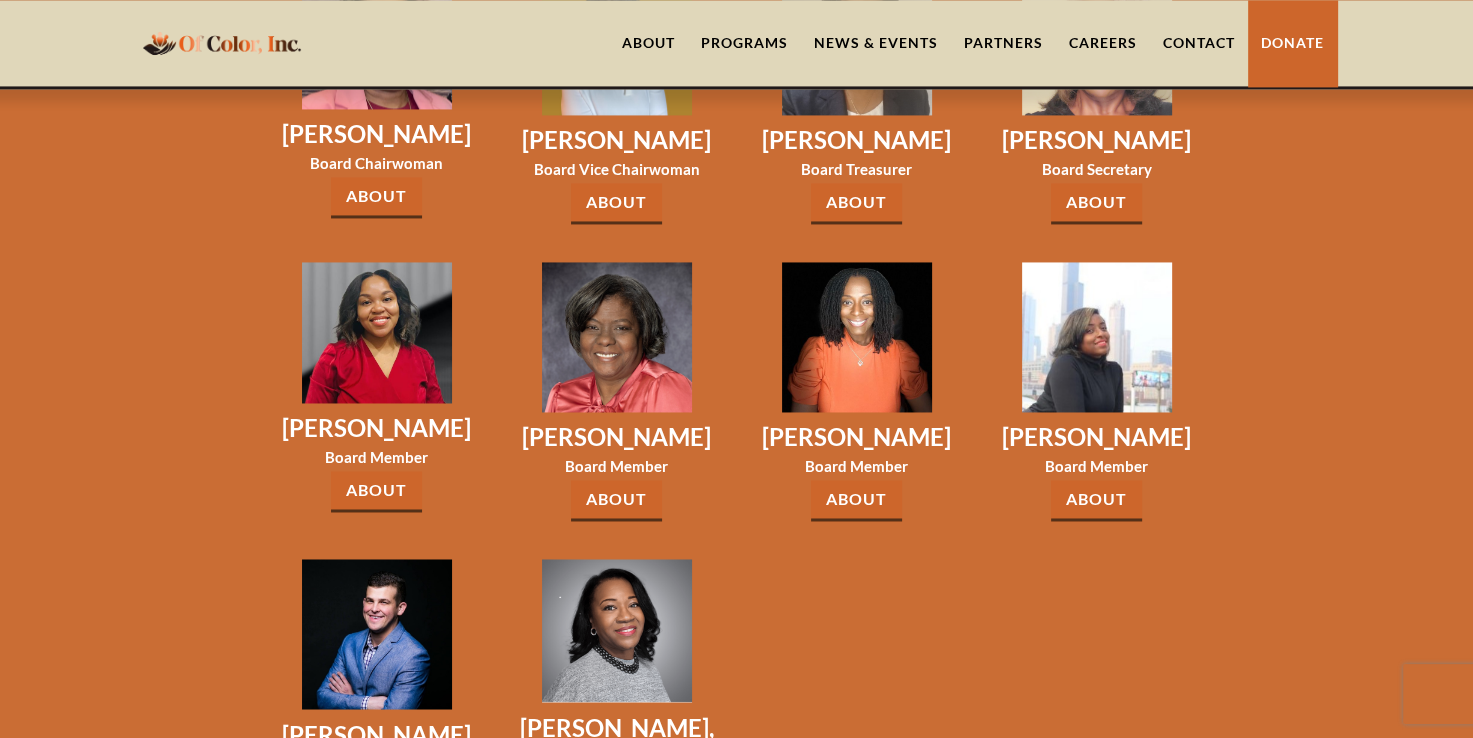 scroll, scrollTop: 3000, scrollLeft: 0, axis: vertical 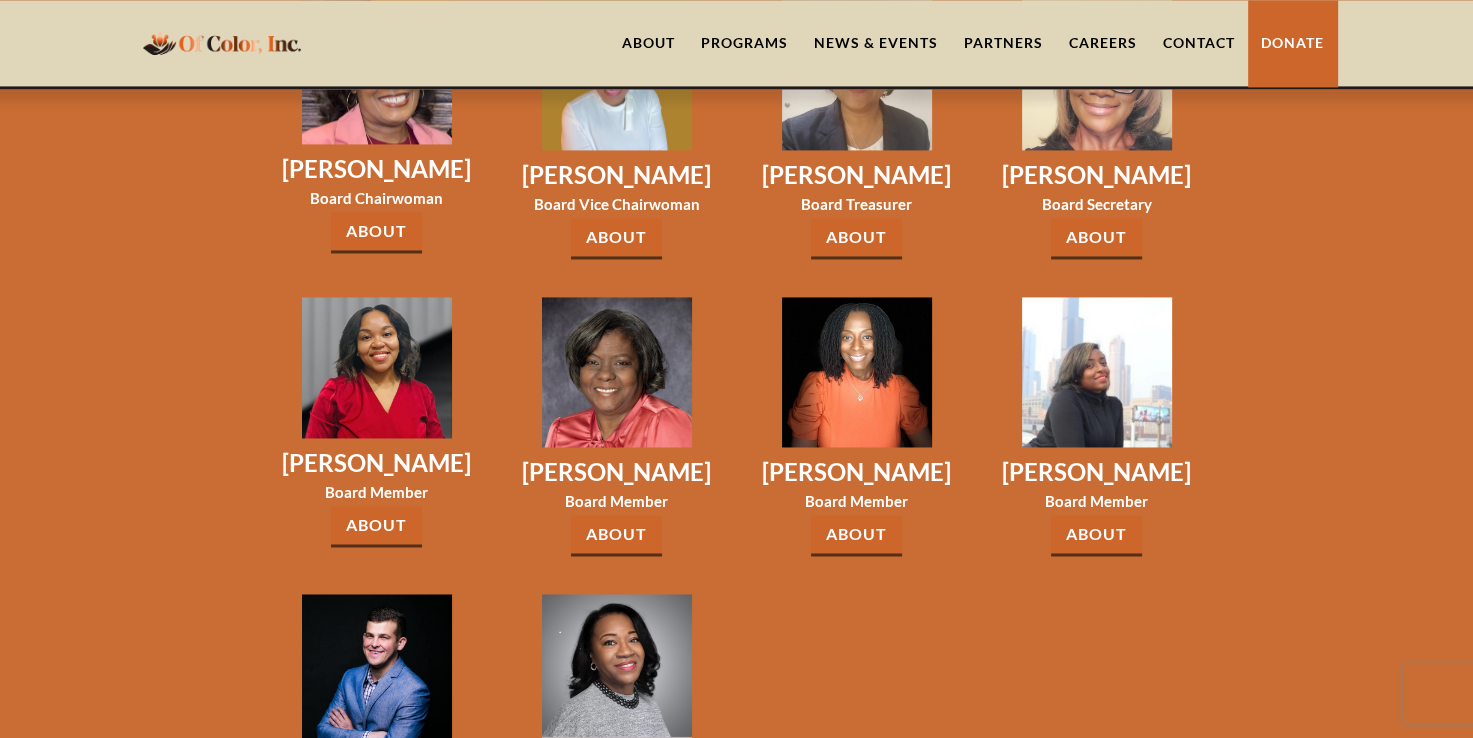 click on "About" at bounding box center [1096, 535] 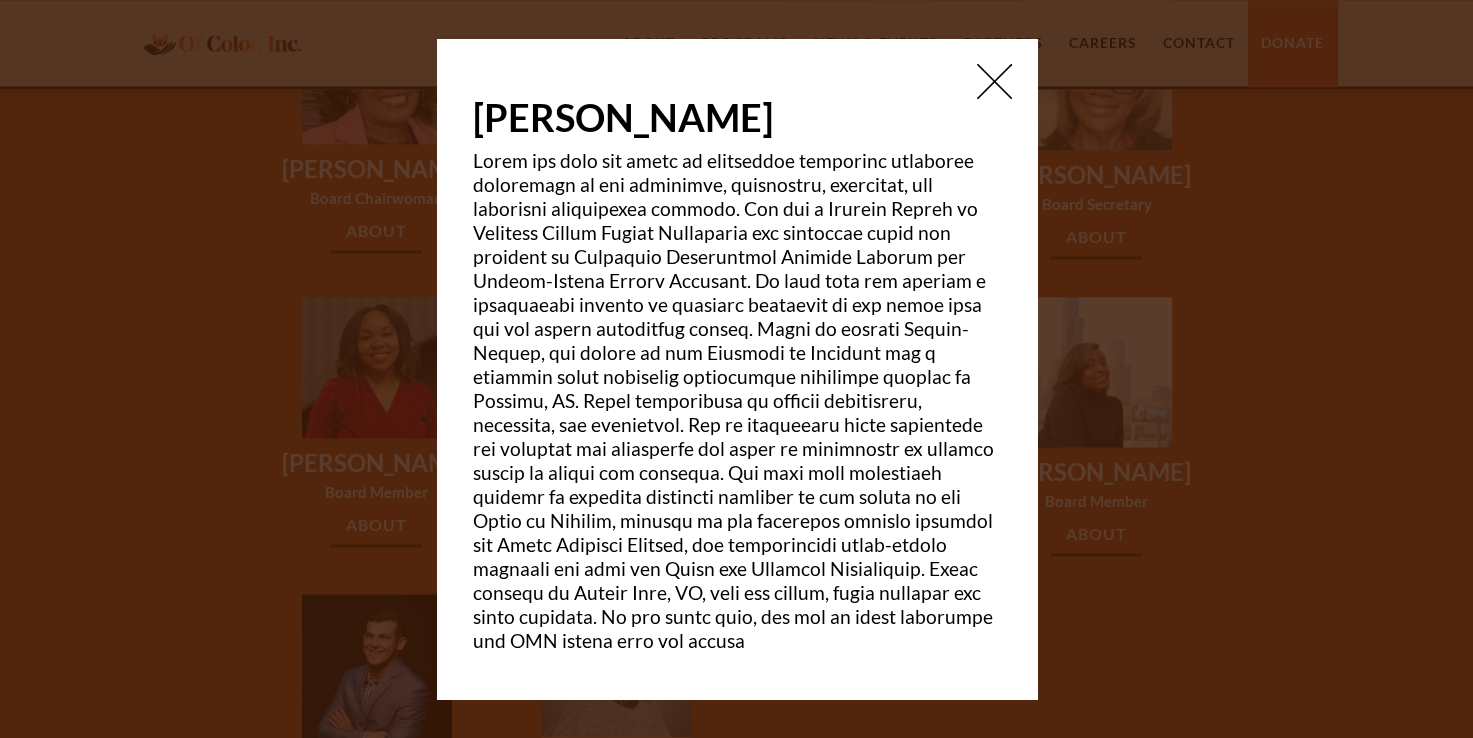 click at bounding box center (994, 81) 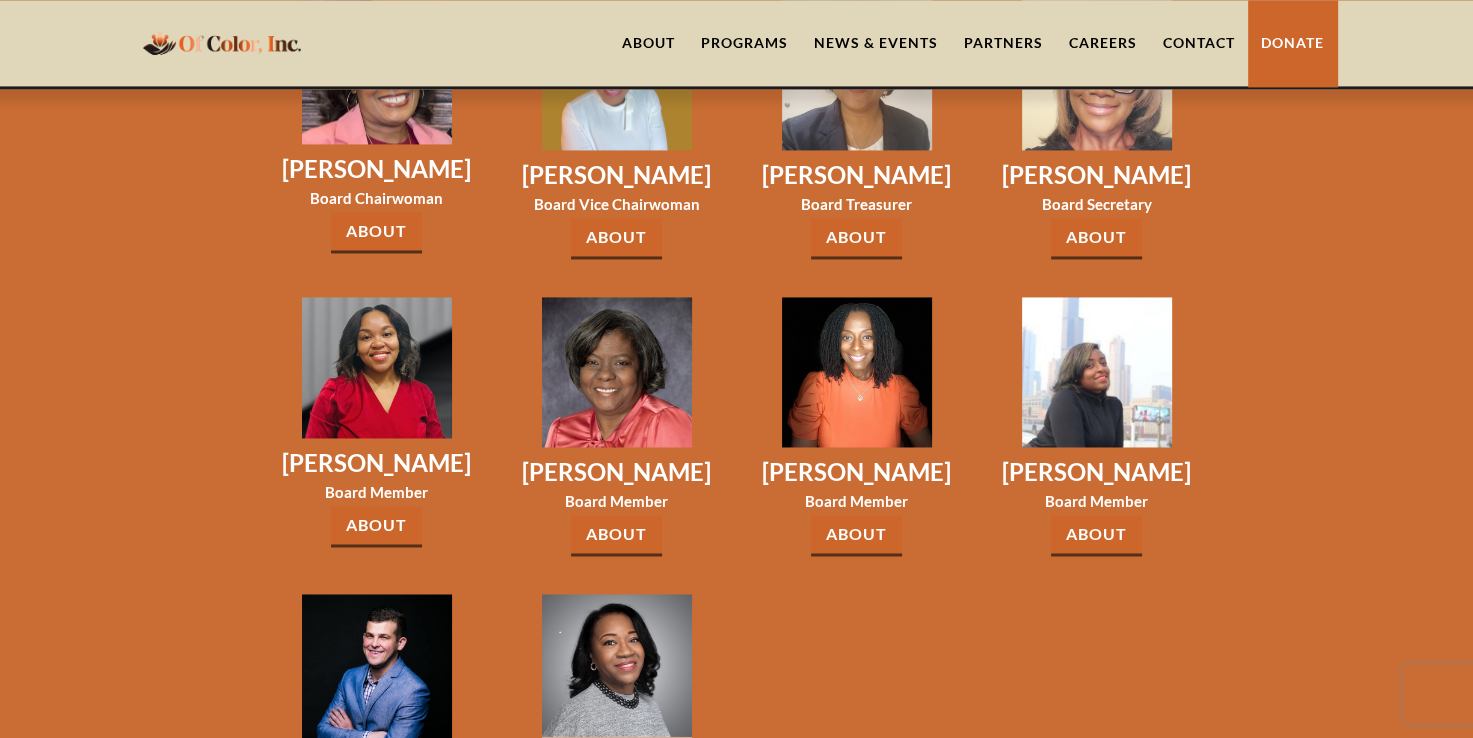 click on "About" at bounding box center [616, 535] 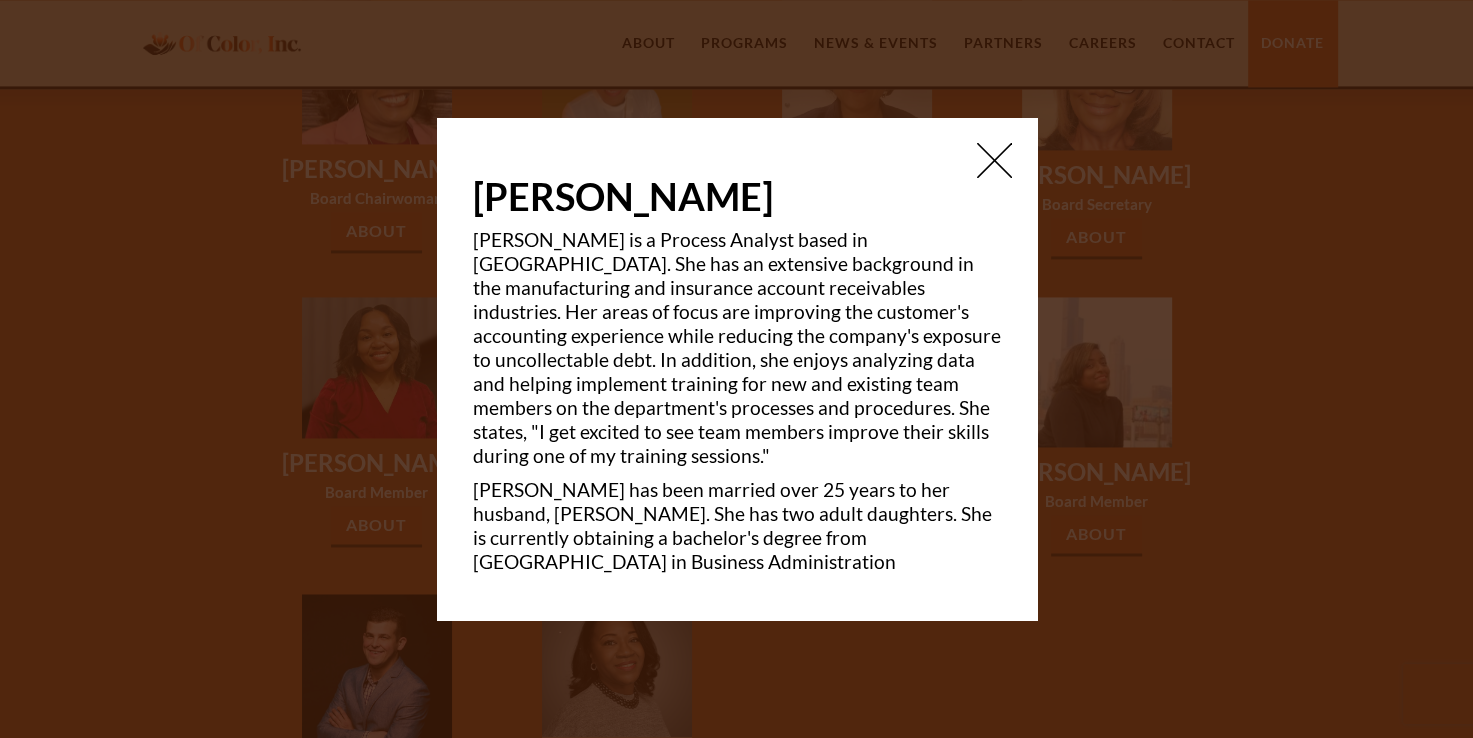 click at bounding box center [994, 160] 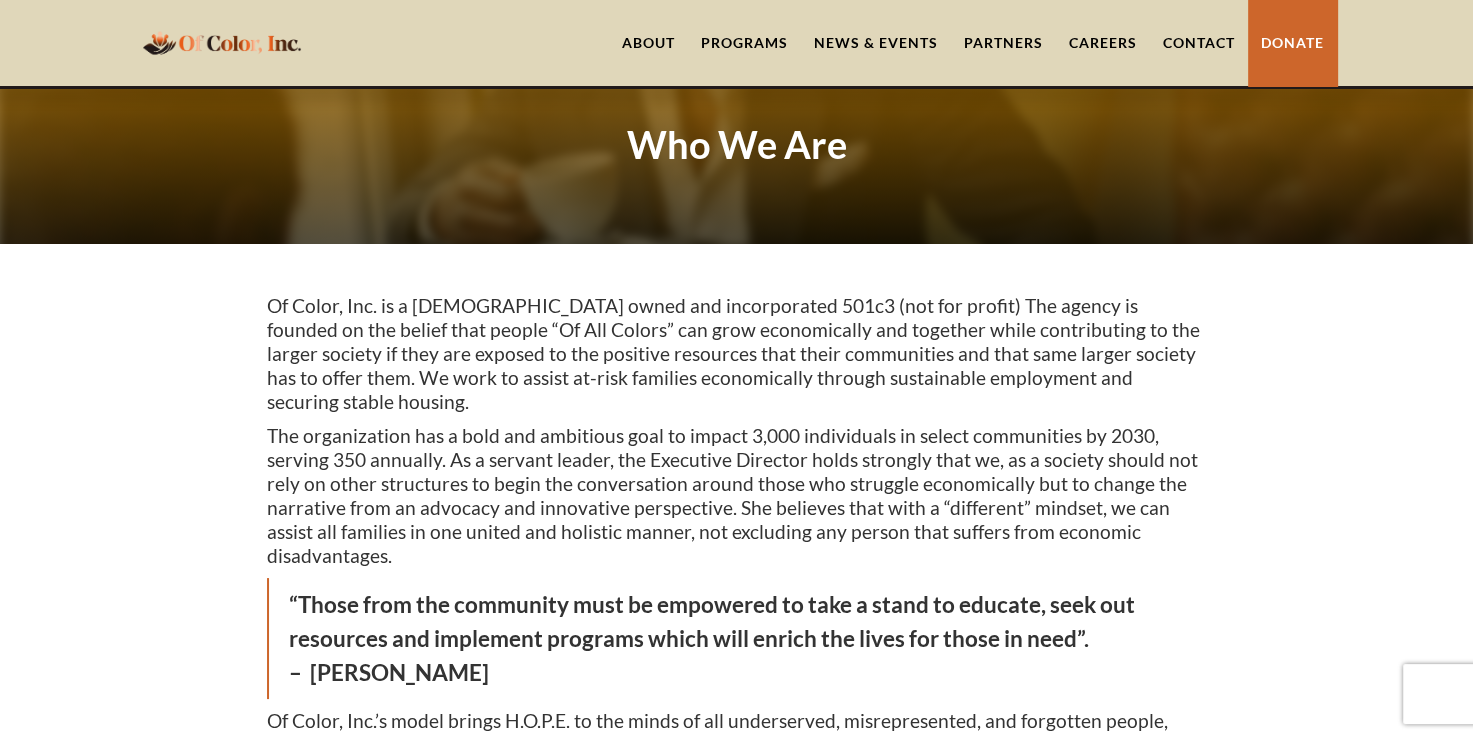 scroll, scrollTop: 0, scrollLeft: 0, axis: both 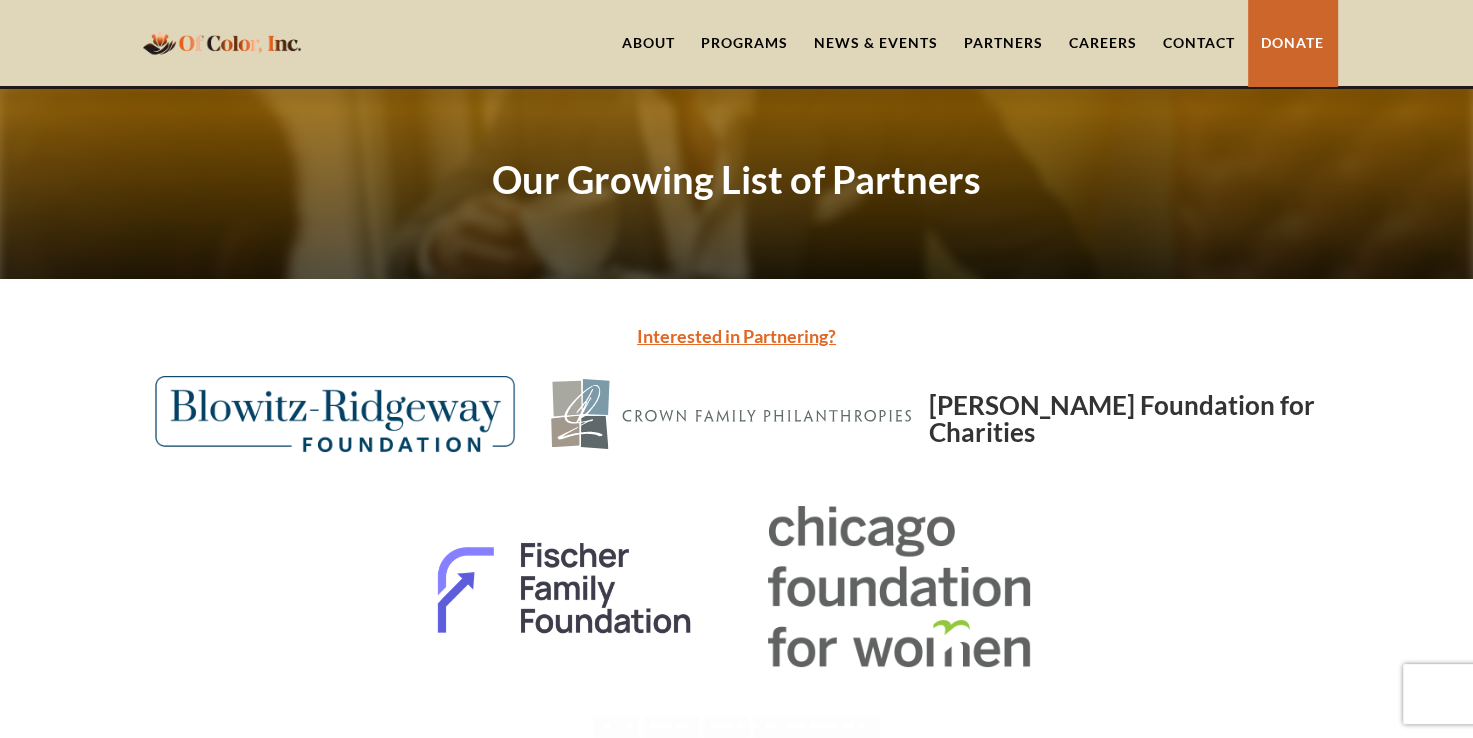 click on "About" at bounding box center (648, 43) 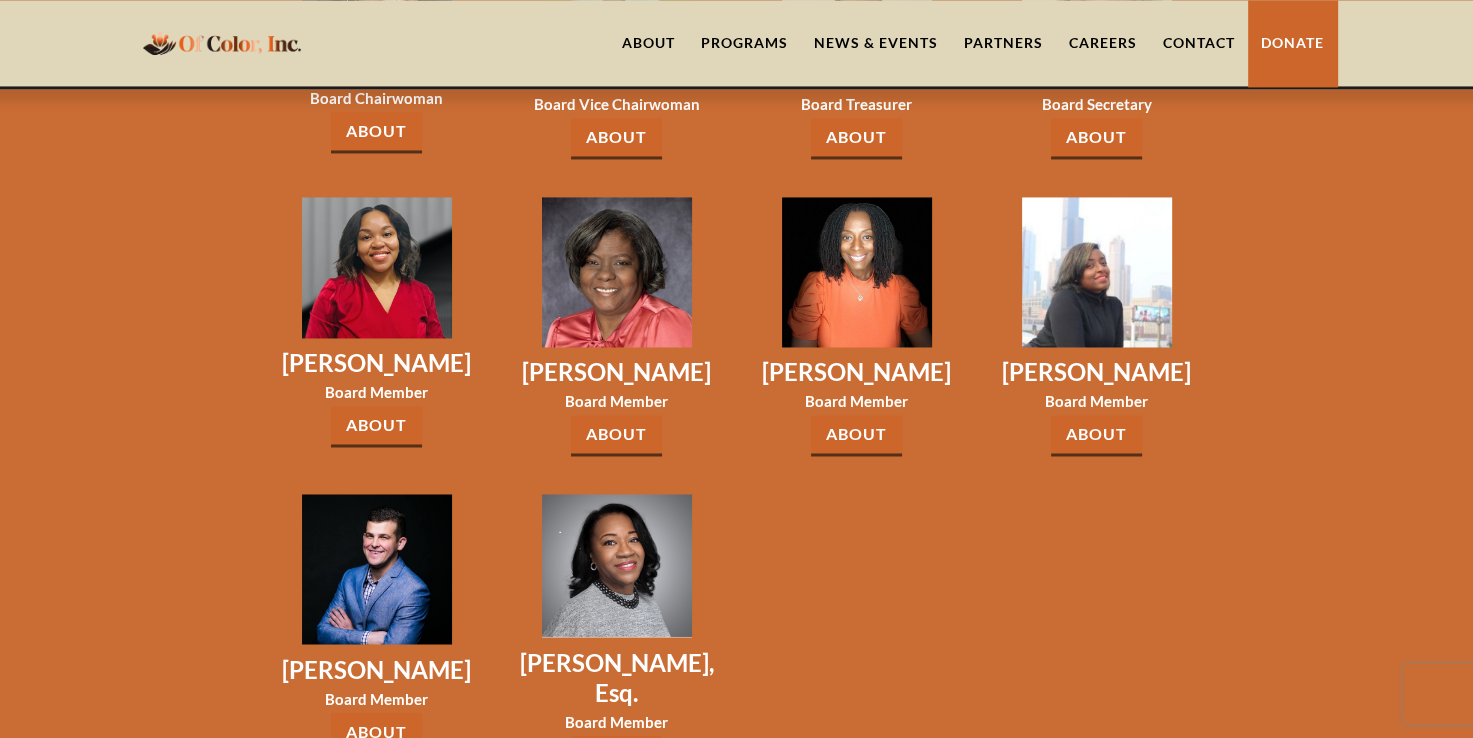 scroll, scrollTop: 3200, scrollLeft: 0, axis: vertical 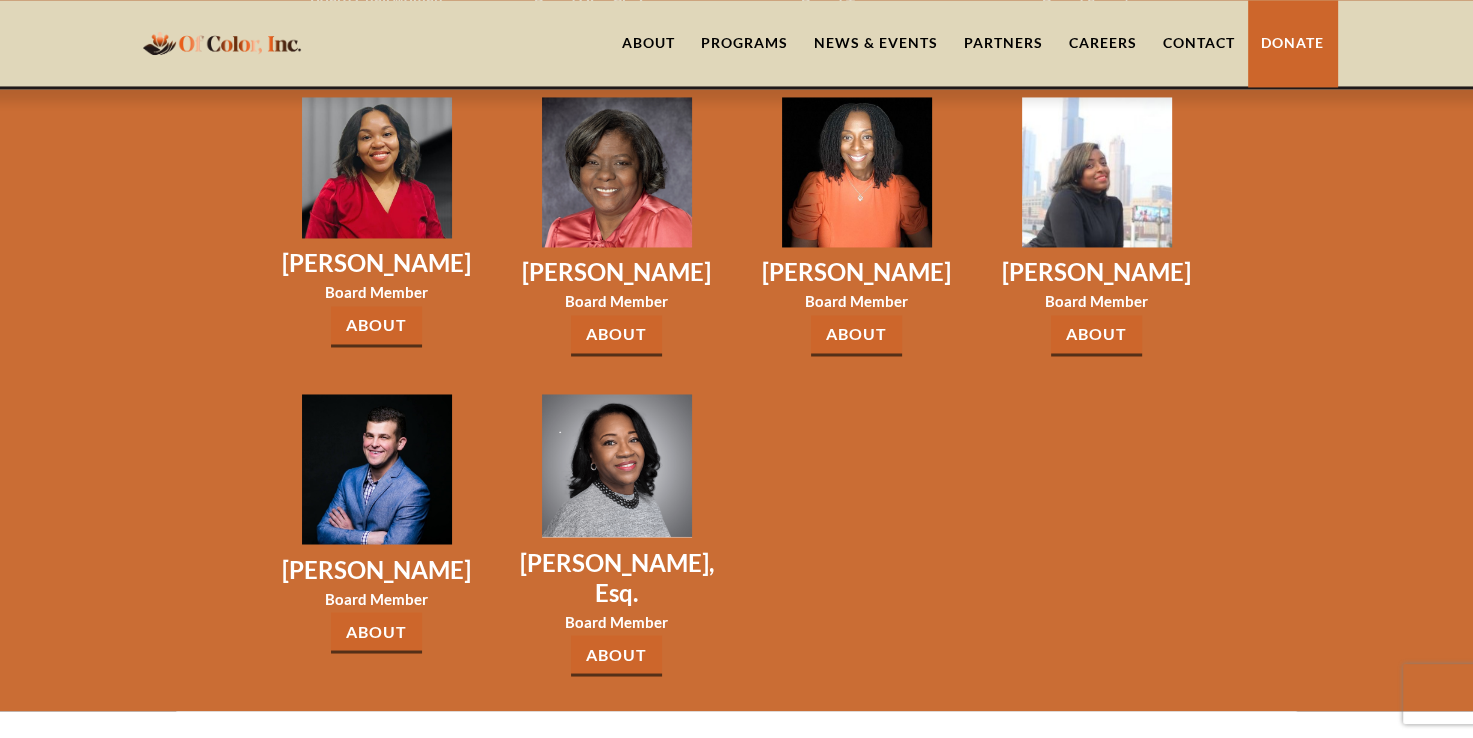click on "About" at bounding box center (376, 632) 